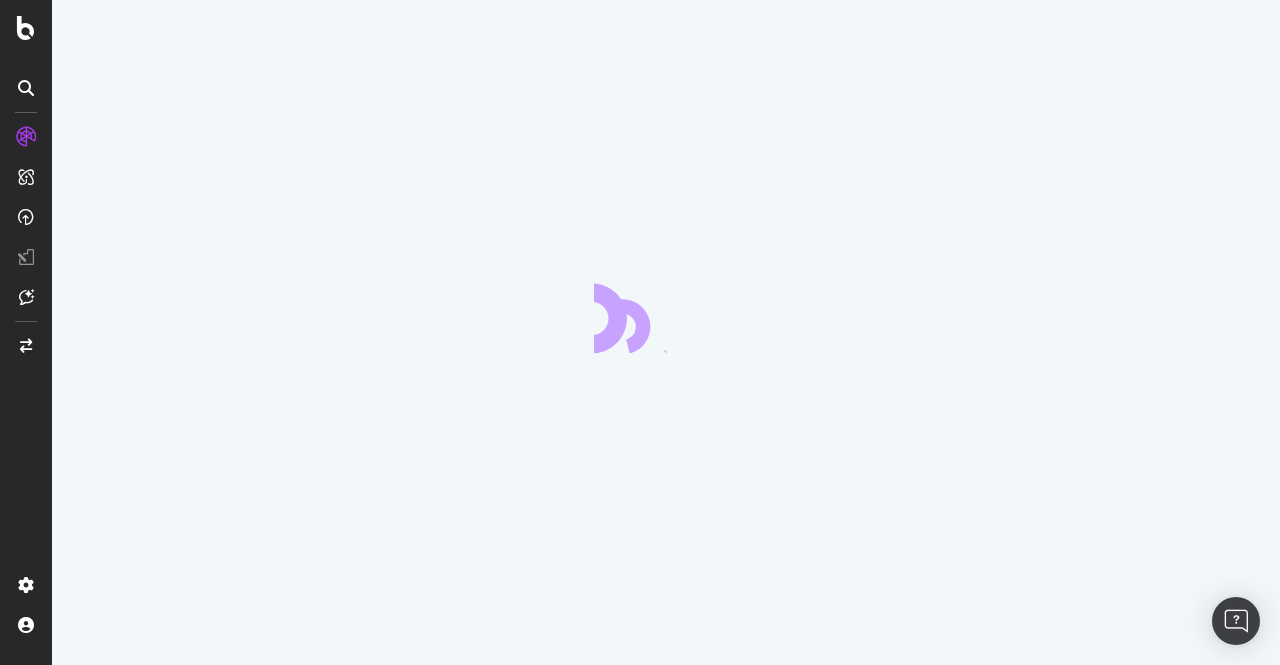 scroll, scrollTop: 0, scrollLeft: 0, axis: both 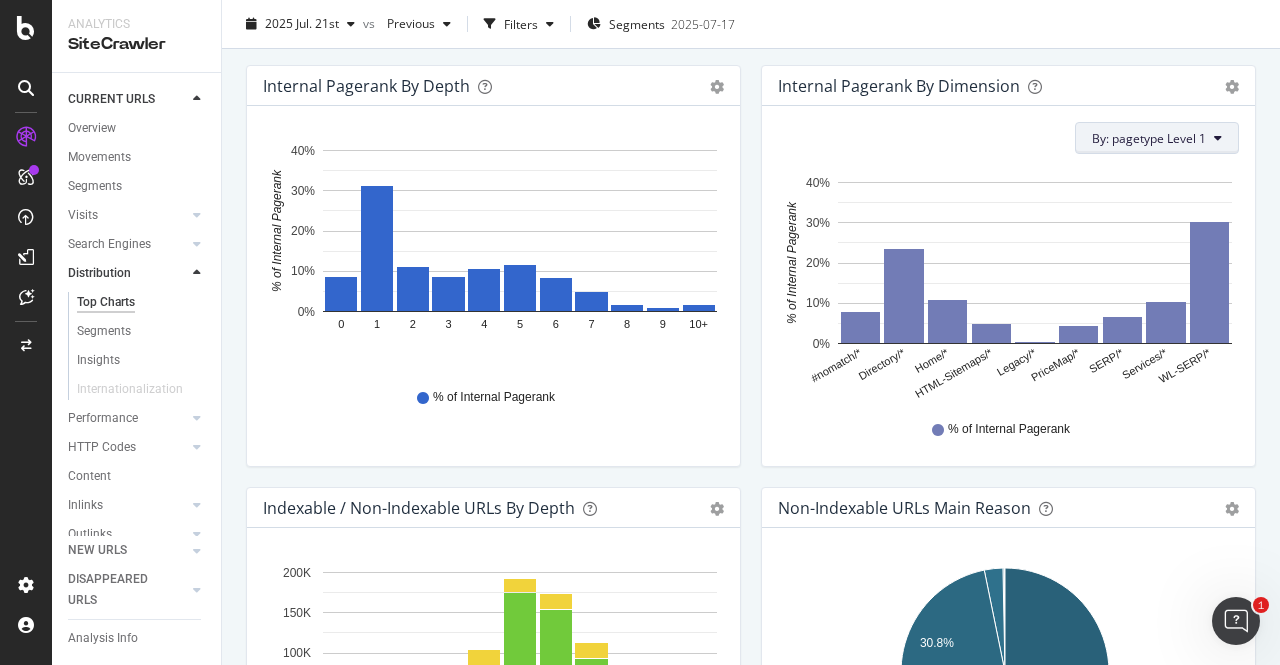 click on "By: pagetype Level 1" at bounding box center (1149, 138) 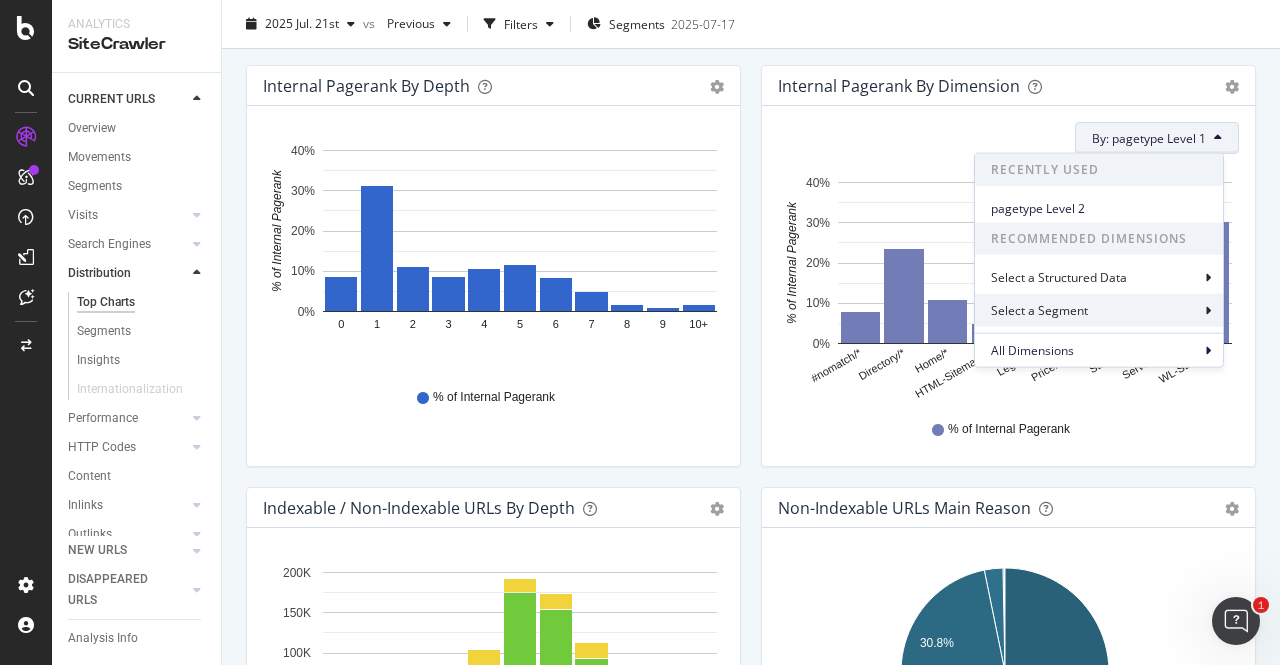 click on "Select a Segment" at bounding box center (1099, 310) 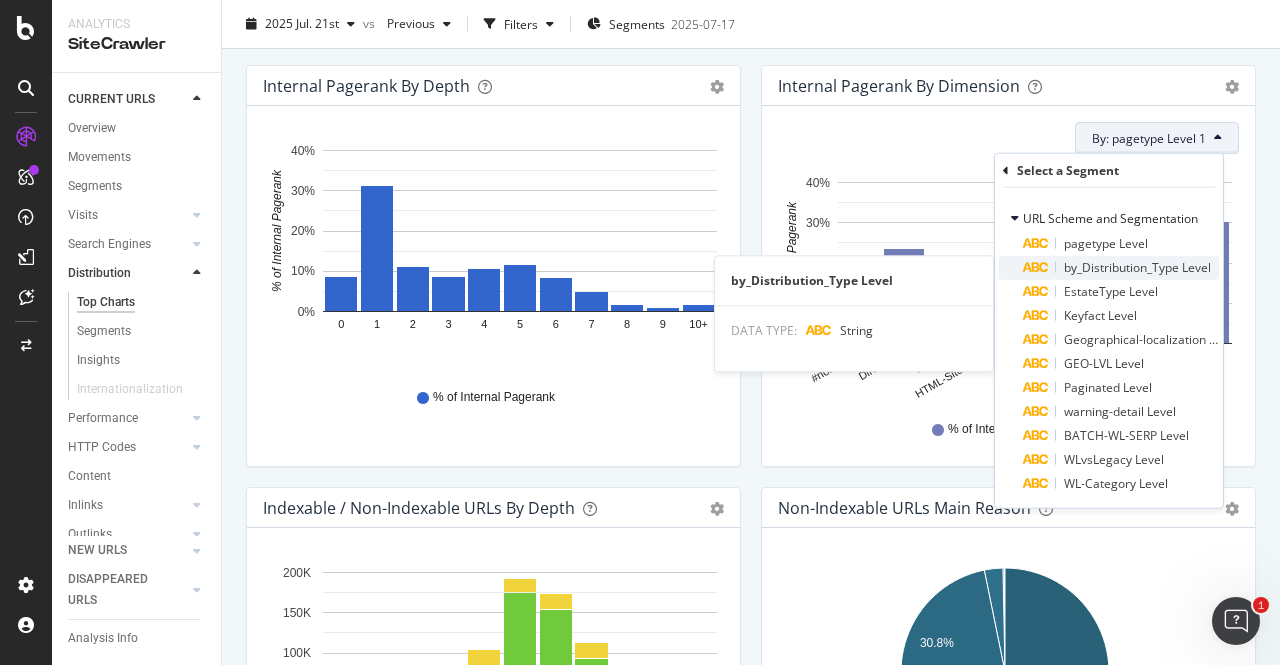 click on "by_Distribution_Type Level" at bounding box center (1137, 267) 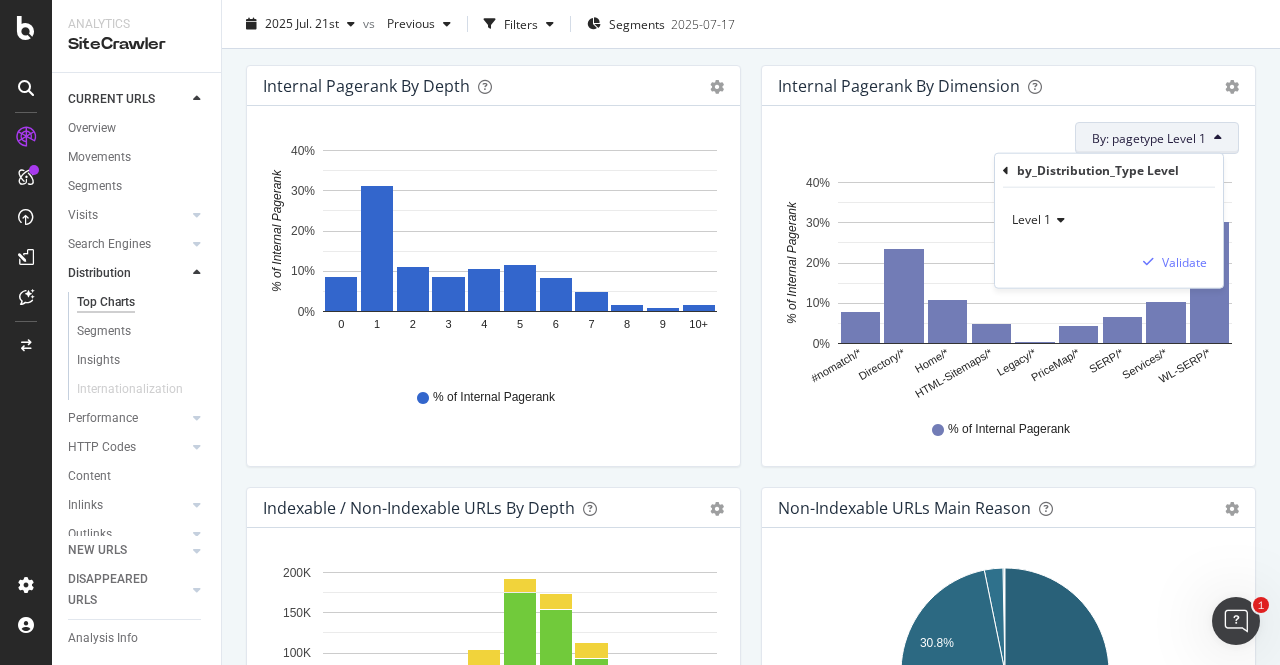 click on "Level 1" at bounding box center [1031, 219] 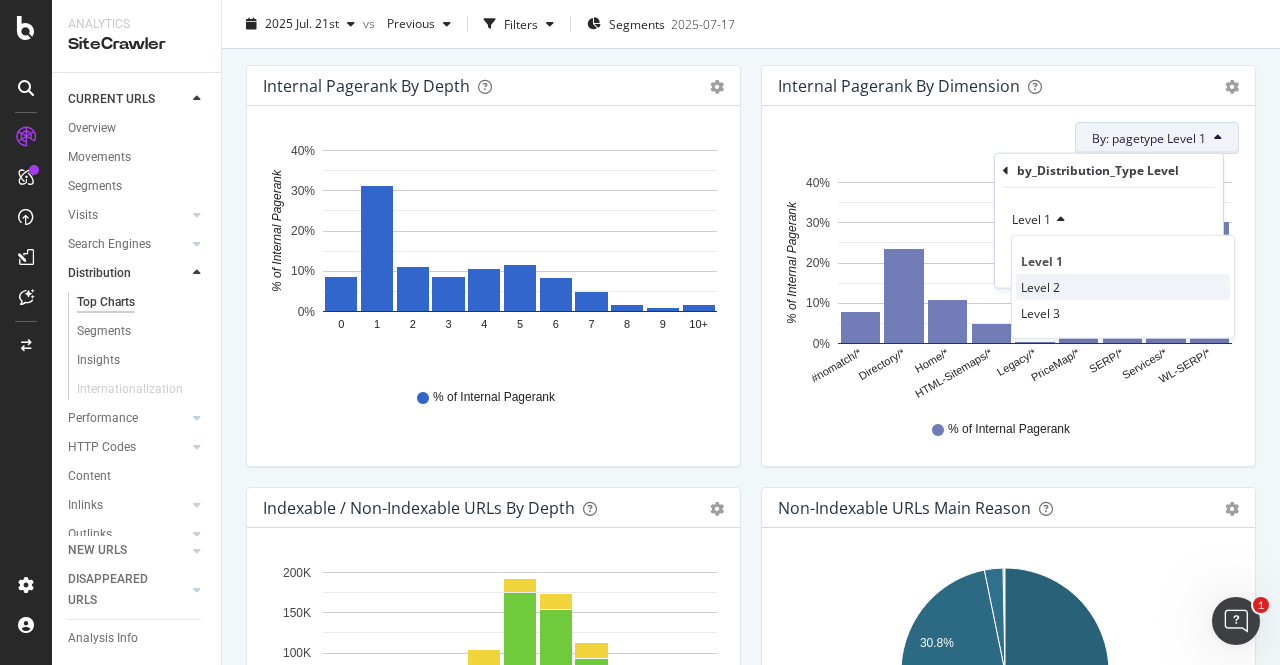 click on "Level 2" at bounding box center (1040, 286) 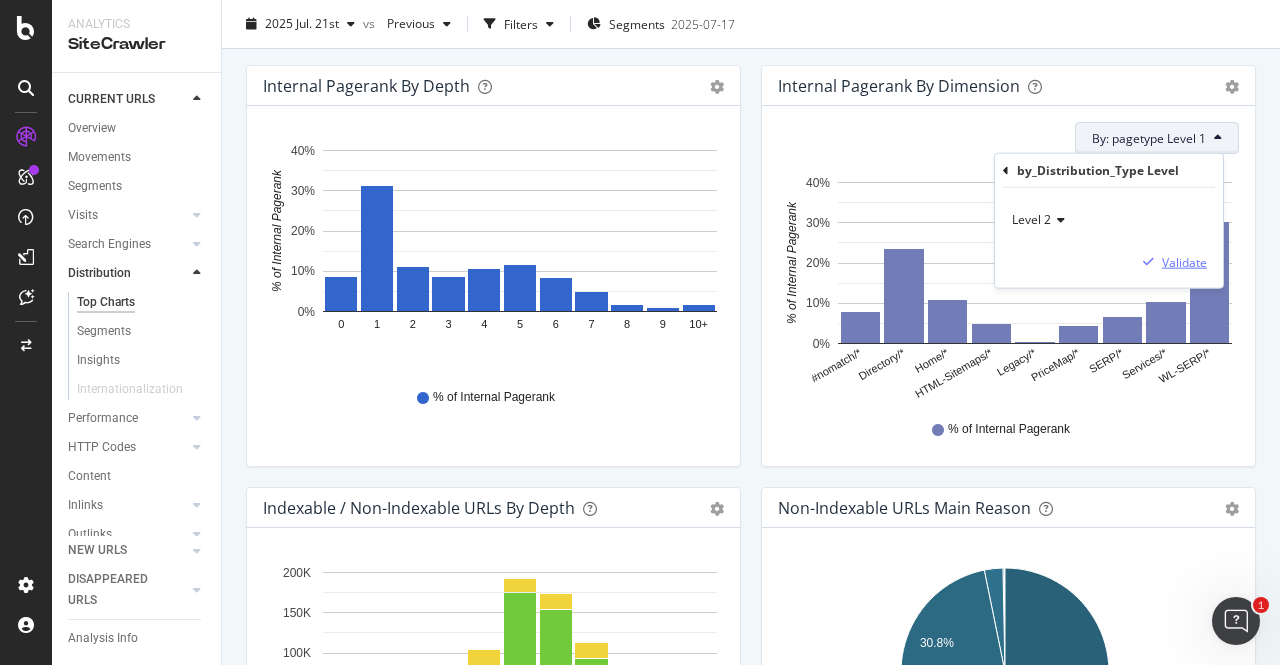 click on "Validate" at bounding box center (1184, 261) 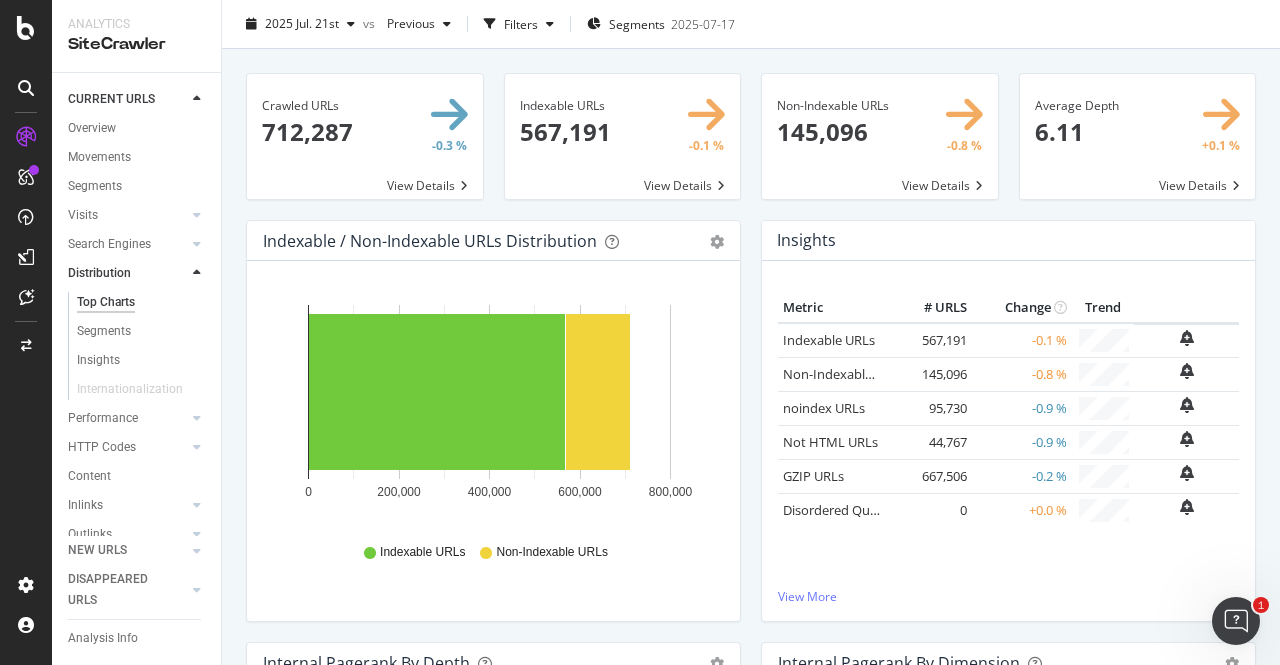 scroll, scrollTop: 0, scrollLeft: 0, axis: both 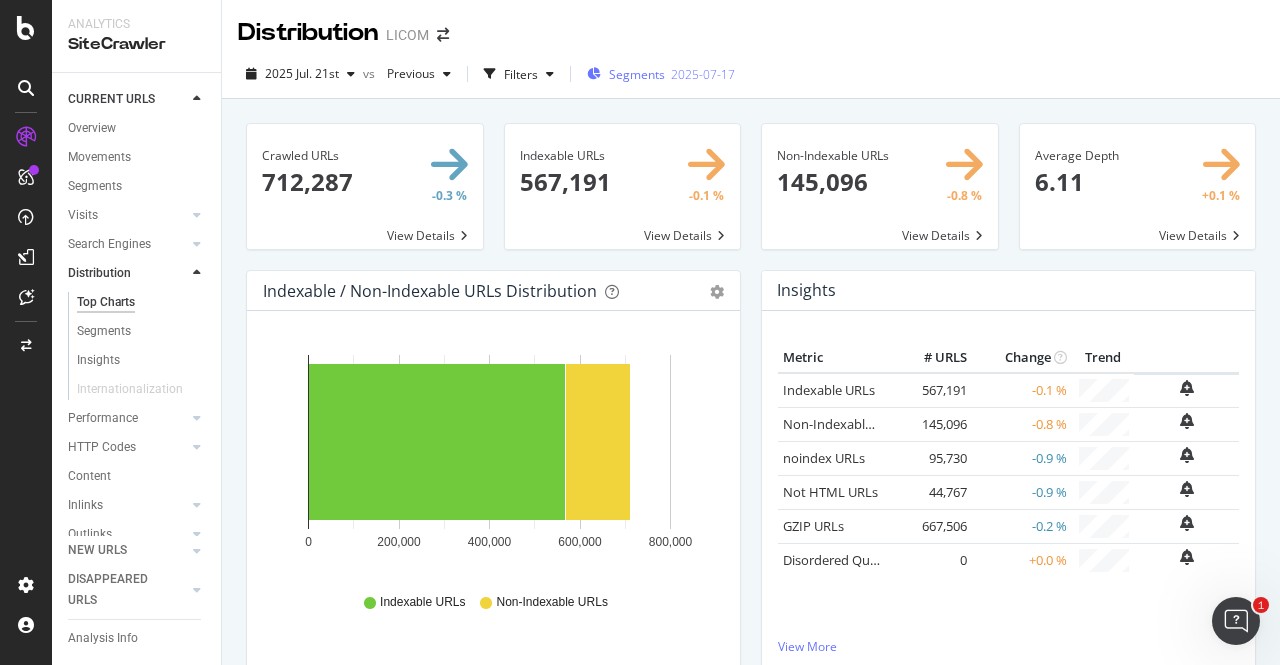 click on "Segments 2025-07-17" at bounding box center [661, 74] 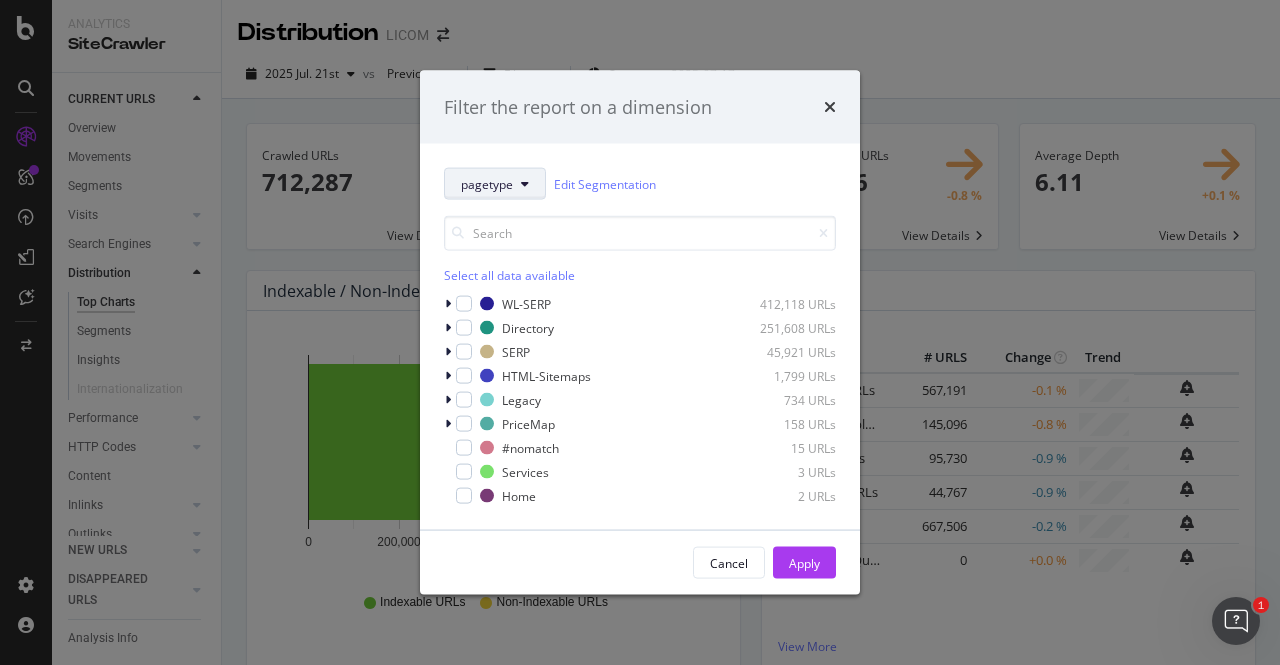 click on "pagetype" at bounding box center [487, 183] 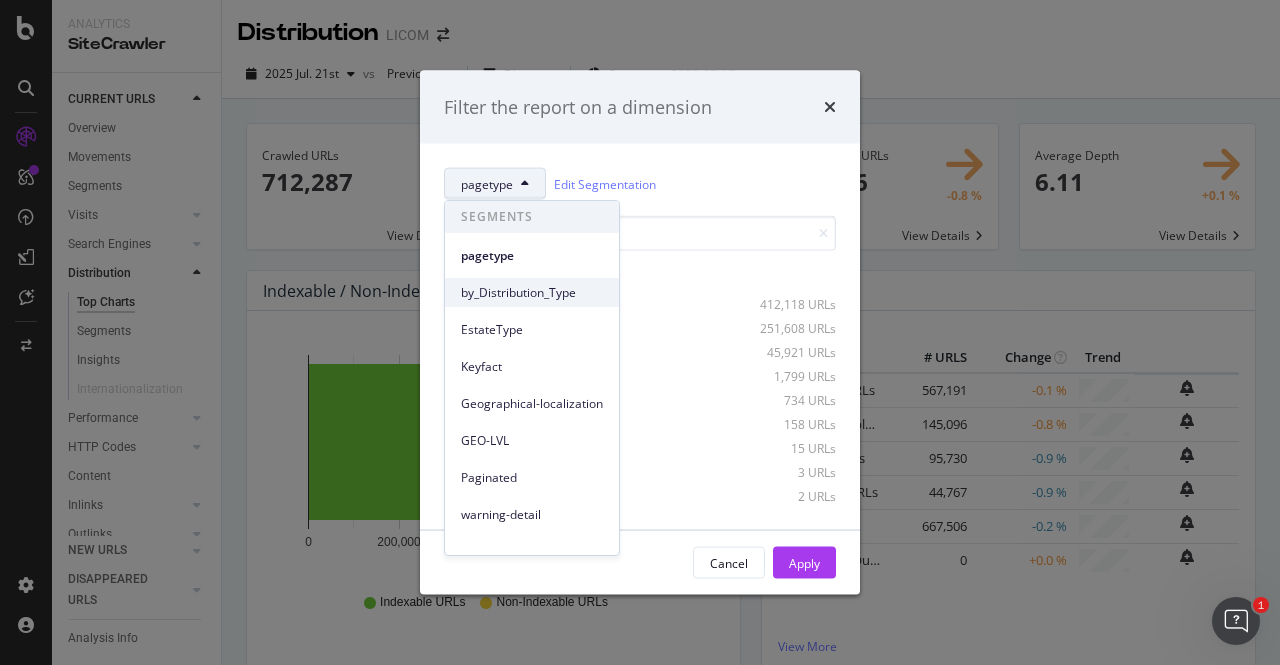 click on "by_Distribution_Type" at bounding box center [532, 293] 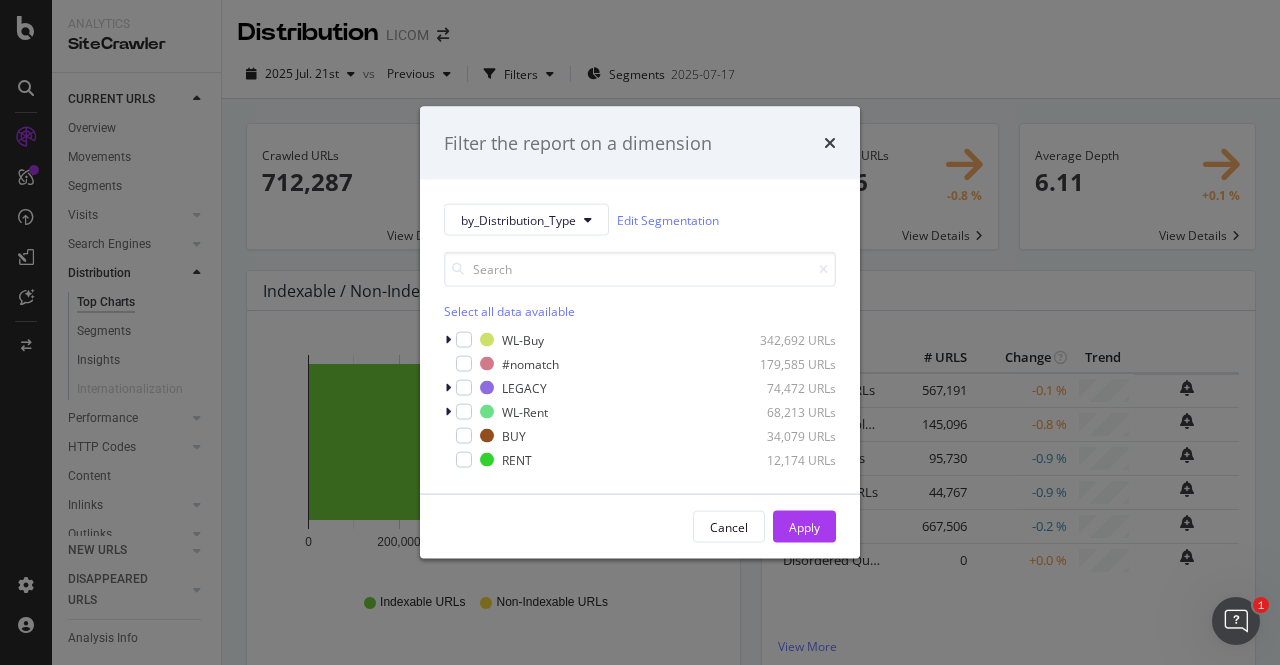click on "Select all data available" at bounding box center (640, 311) 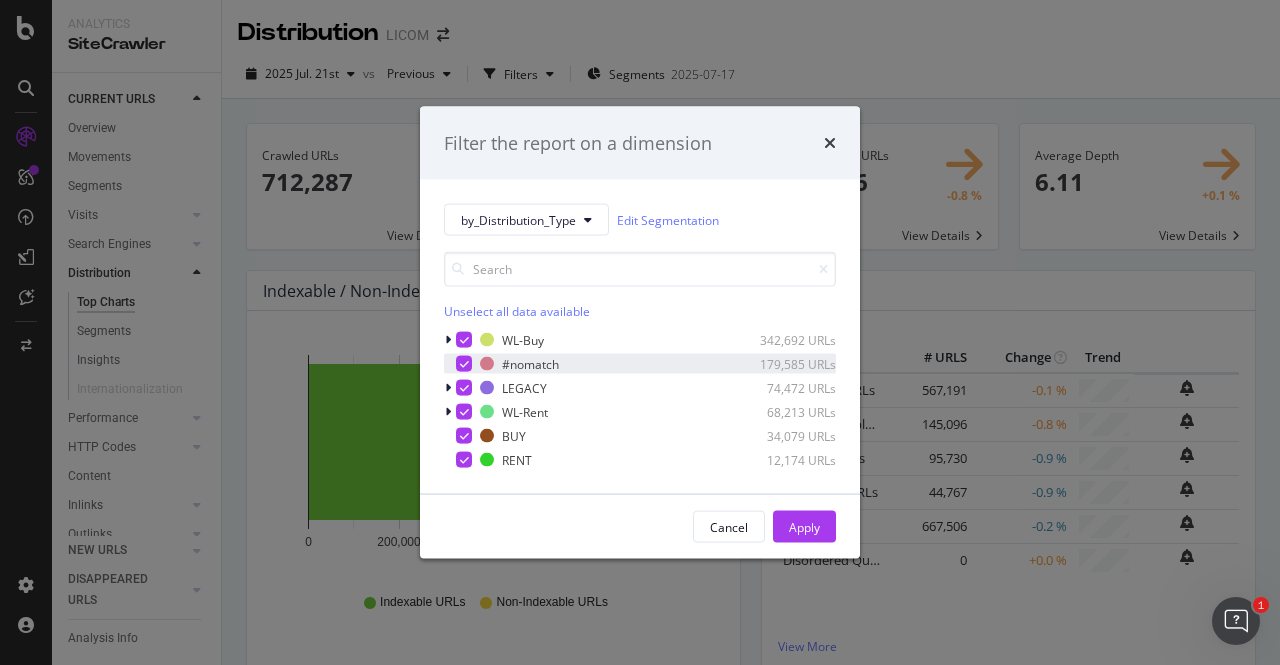 click at bounding box center (464, 364) 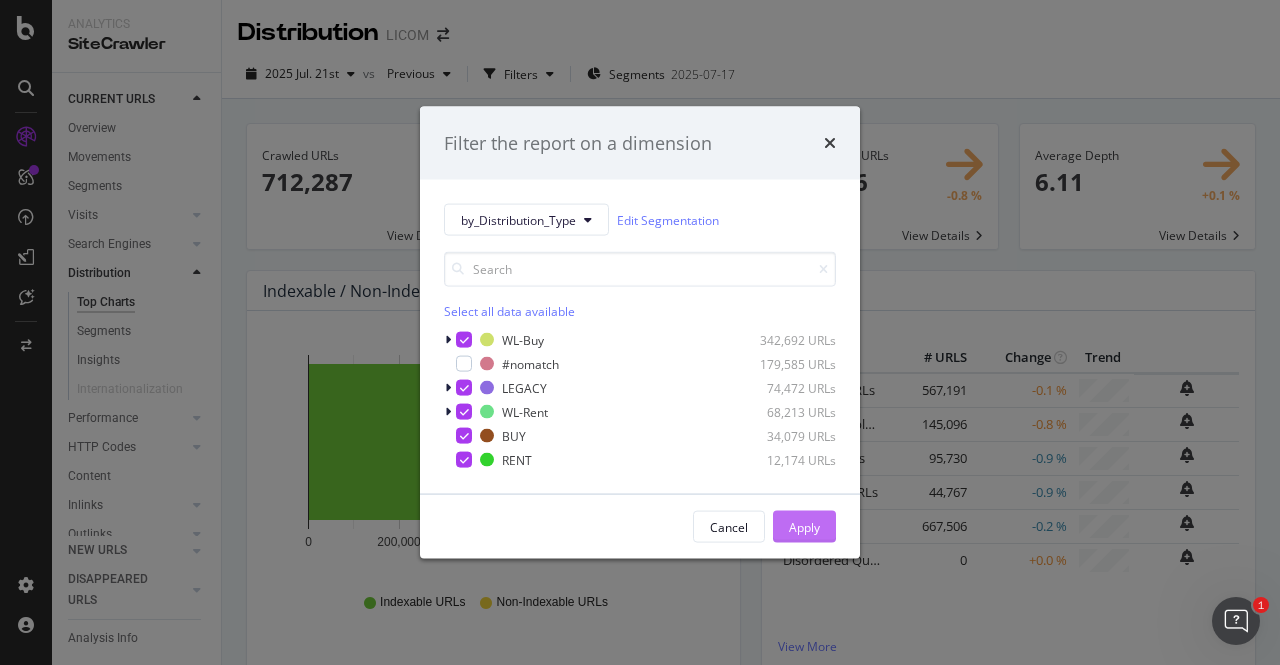 click on "Apply" at bounding box center [804, 526] 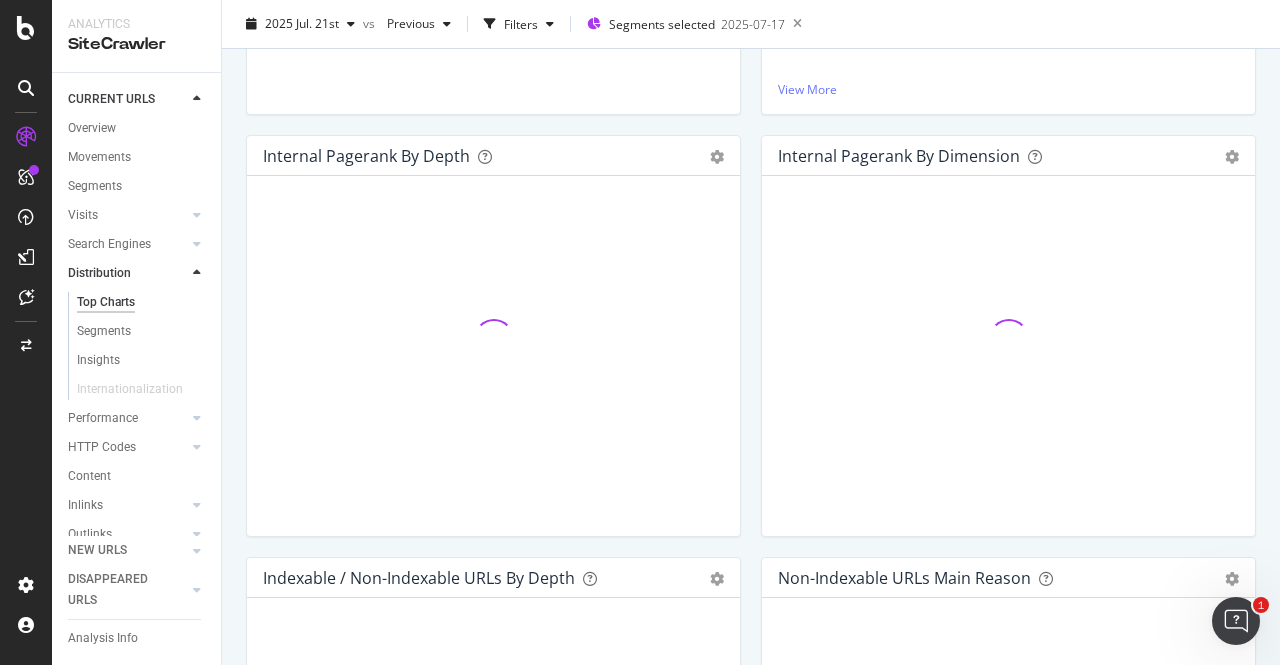 scroll, scrollTop: 556, scrollLeft: 0, axis: vertical 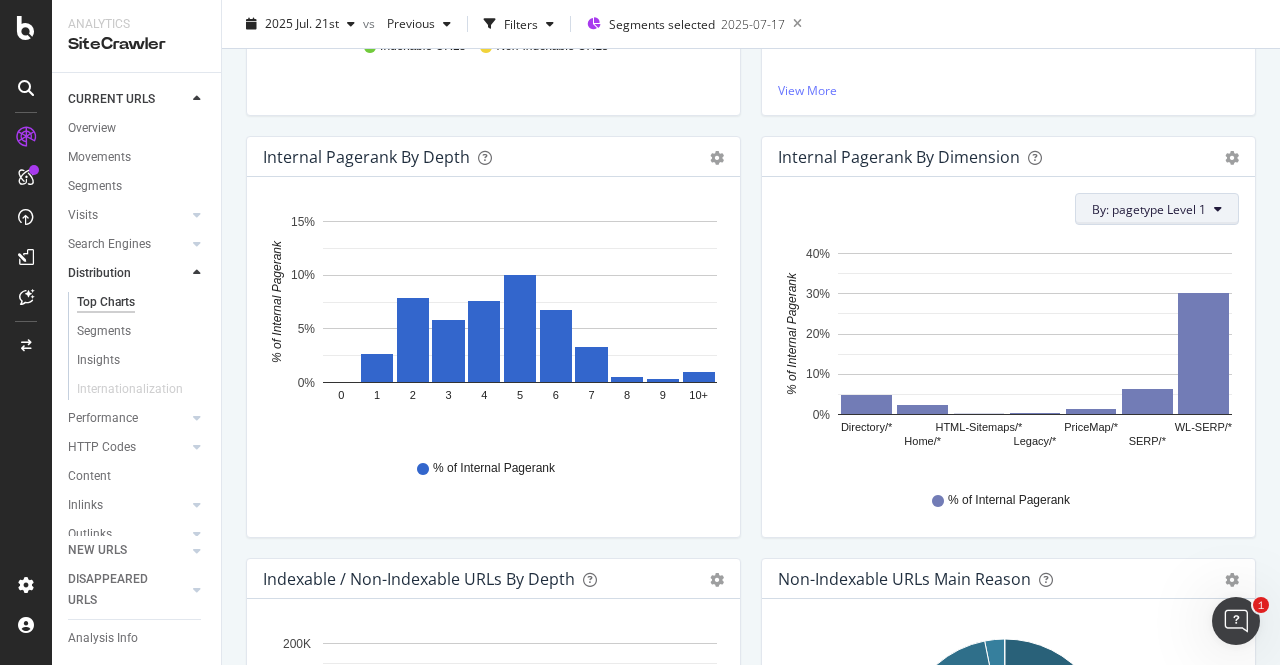 click on "By: pagetype Level 1" at bounding box center [1149, 209] 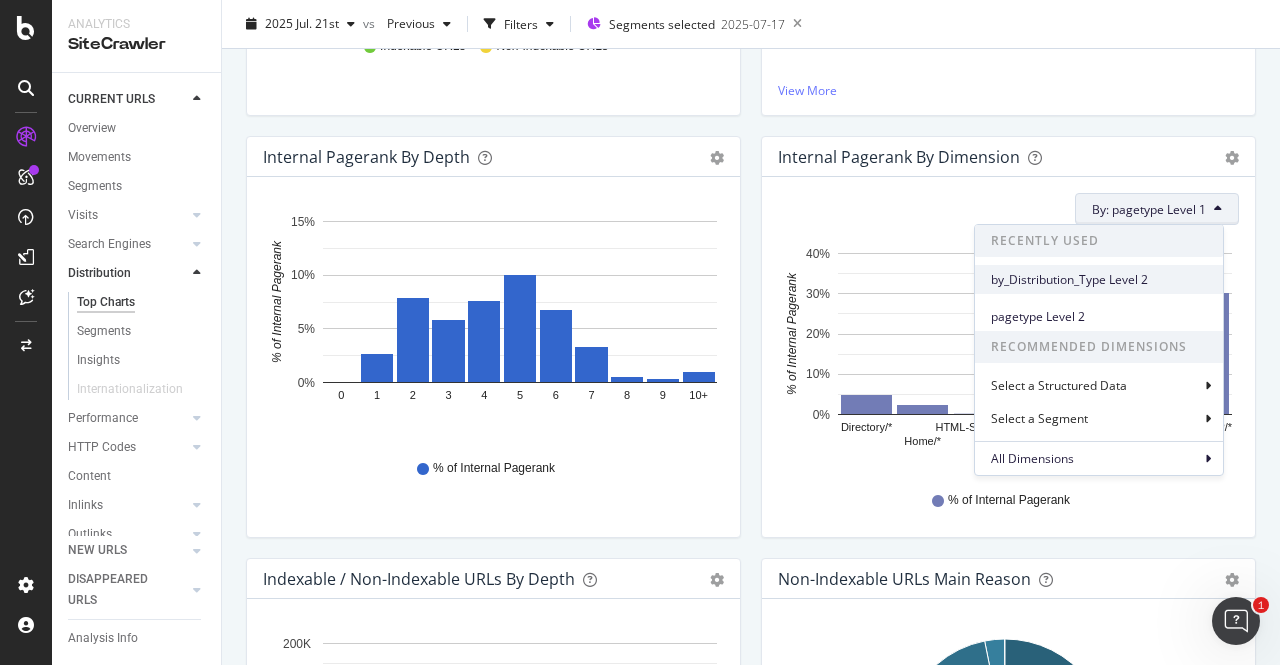 click on "by_Distribution_Type Level 2" at bounding box center [1099, 280] 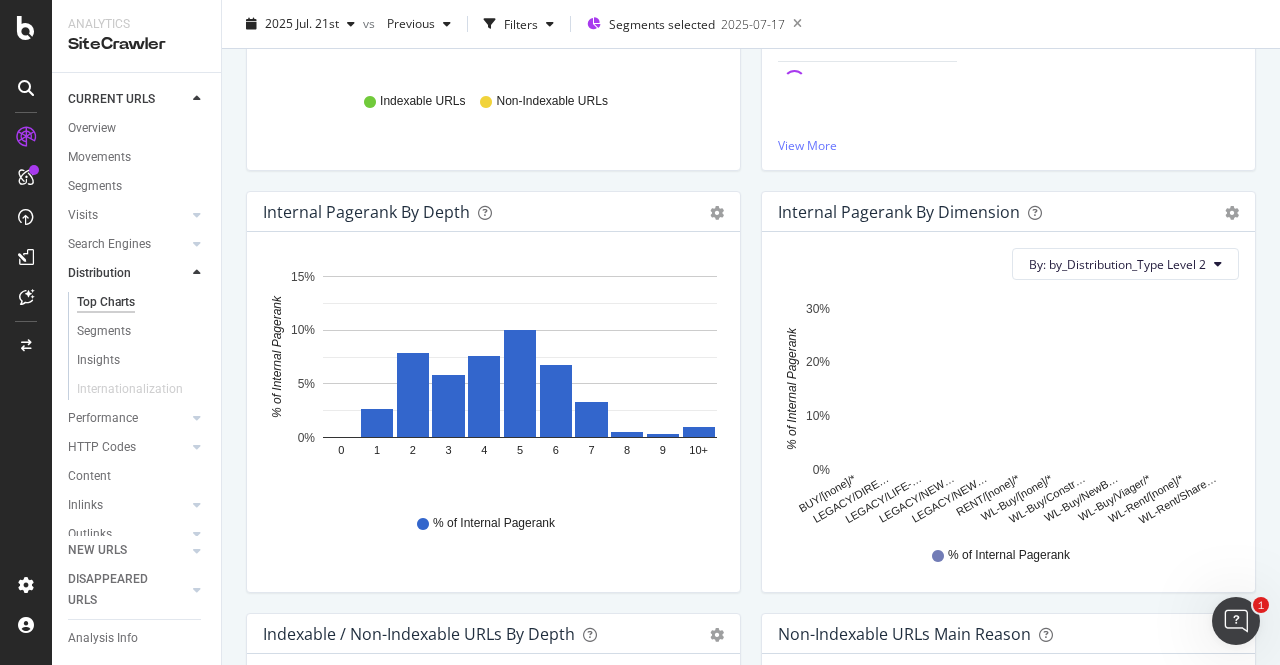 scroll, scrollTop: 530, scrollLeft: 0, axis: vertical 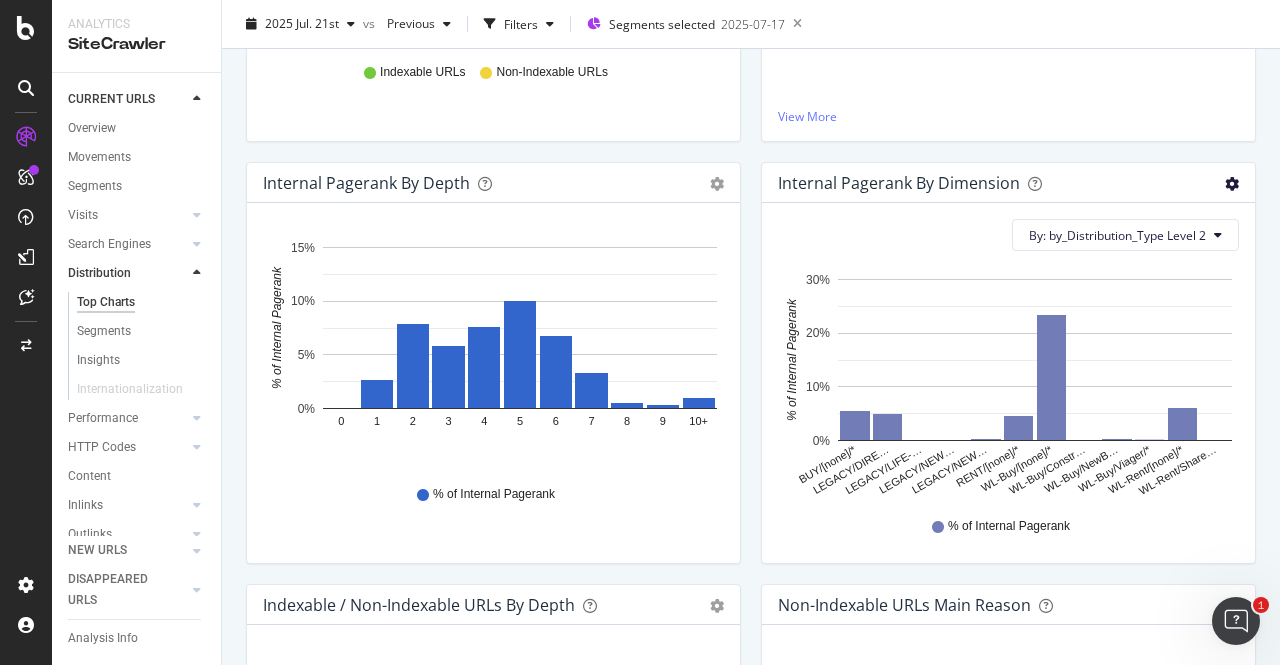 click at bounding box center [1232, 184] 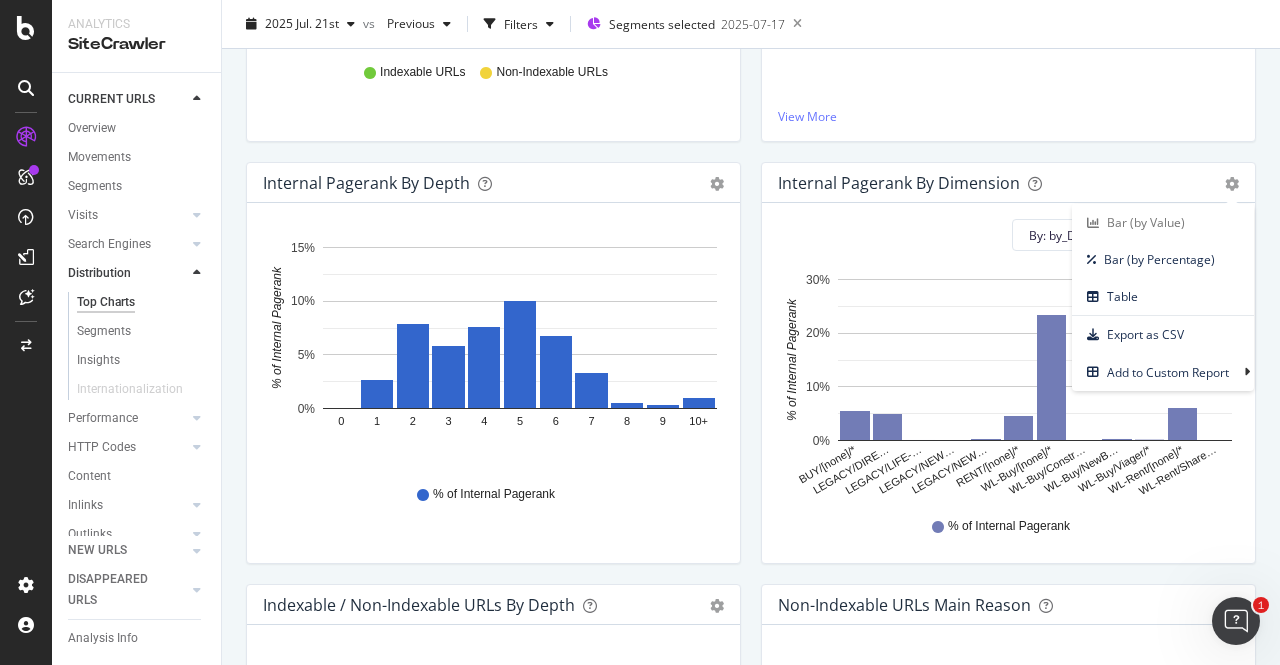 click on "By: by_Distribution_Type Level 2 Hold CTRL while clicking to filter the report. BUY/[none]/* LEGACY/DIRE… LEGACY/LIFE-… LEGACY/NEW… LEGACY/NEW… RENT/[none]/* WL-Buy/[none]/* WL-Buy/Constr… WL-Buy/NewB… WL-Buy/Viager/* WL-Rent/[none]/* WL-Rent/Share… 0% 10% 20% 30% % of Internal Pagerank by_Distribution_Type Level 2 % of Internal Pagerank BUY/[none]/* 0.056 LEGACY/DIRECTORY/* 0.051 LEGACY/LIFE-ANNUITY/* 0.001 LEGACY/NEWBUILD/* 0.001 LEGACY/NEWHOUSES/* 0.003 RENT/[none]/* 0.047 WL-Buy/[none]/* 0.234 WL-Buy/Construction/* 0.001 WL-Buy/NewBuild/* 0.004 WL-Buy/Viager/* 0.002 WL-Rent/[none]/* 0.062 WL-Rent/SharedFlat/* 0.001 30% % of Internal Pagerank" at bounding box center [1008, 383] 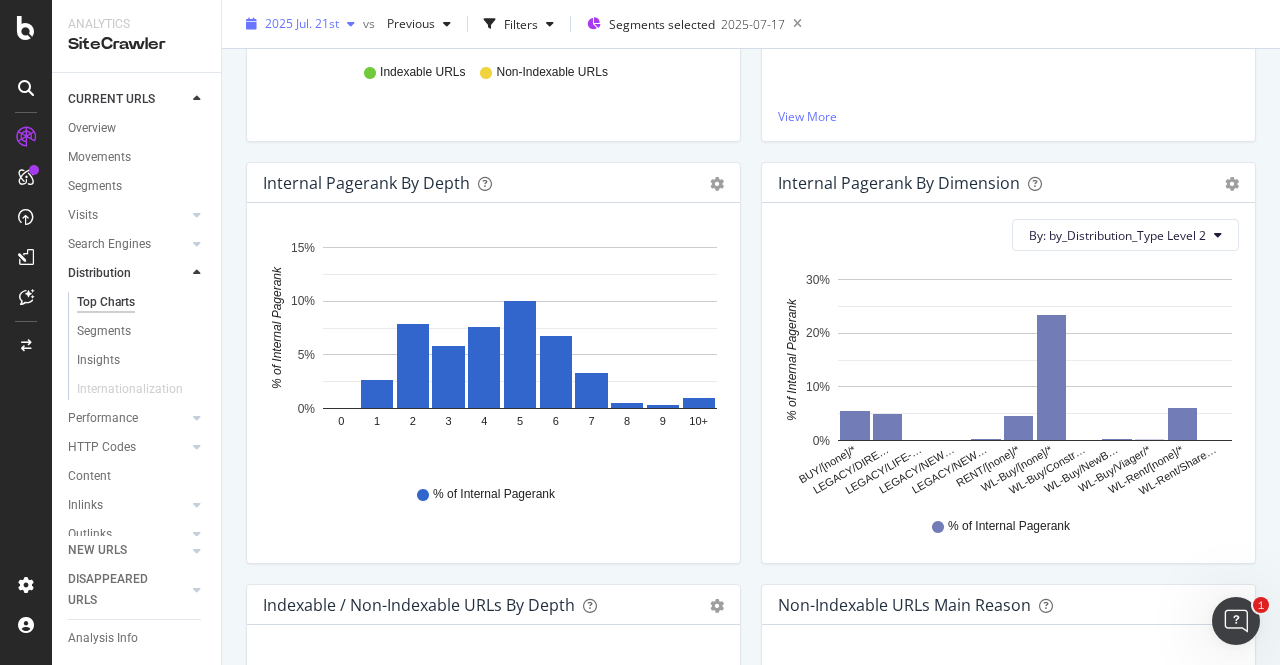 click on "2025 Jul. 21st" at bounding box center [302, 23] 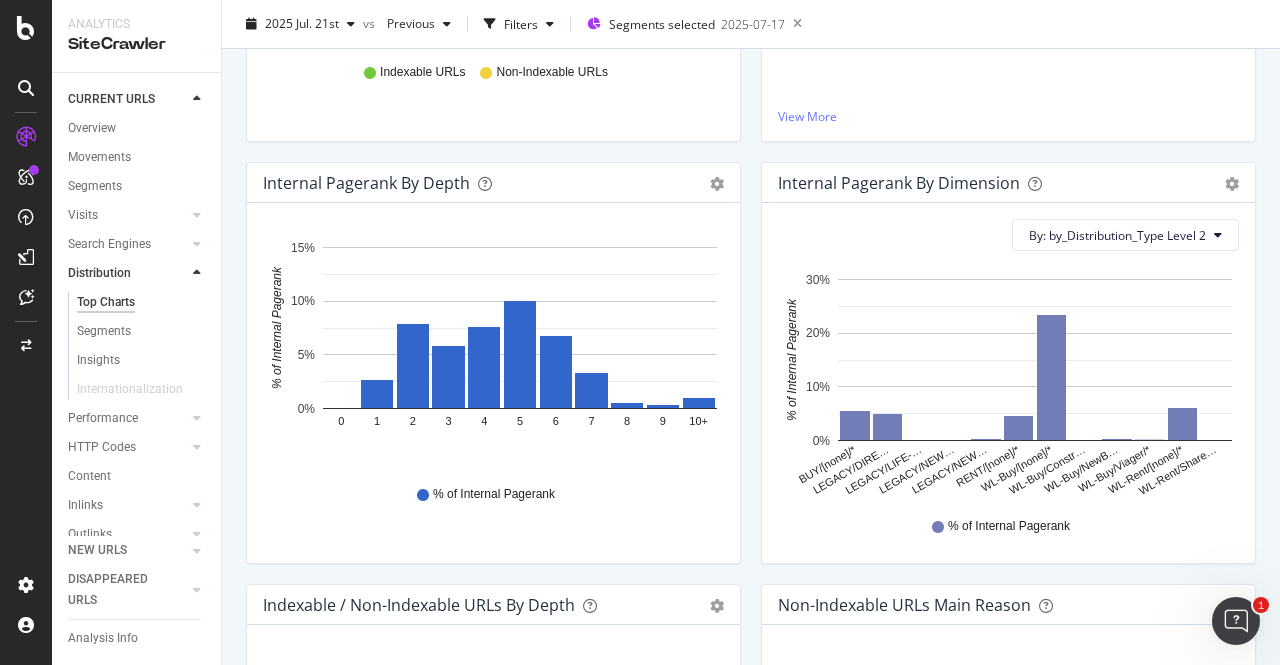 click on "By: by_Distribution_Type Level 2 Hold CTRL while clicking to filter the report. BUY/[none]/* LEGACY/DIRE… LEGACY/LIFE-… LEGACY/NEW… LEGACY/NEW… RENT/[none]/* WL-Buy/[none]/* WL-Buy/Constr… WL-Buy/NewB… WL-Buy/Viager/* WL-Rent/[none]/* WL-Rent/Share… 0% 10% 20% 30% % of Internal Pagerank by_Distribution_Type Level 2 % of Internal Pagerank BUY/[none]/* 0.056 LEGACY/DIRECTORY/* 0.051 LEGACY/LIFE-ANNUITY/* 0.001 LEGACY/NEWBUILD/* 0.001 LEGACY/NEWHOUSES/* 0.003 RENT/[none]/* 0.047 WL-Buy/[none]/* 0.234 WL-Buy/Construction/* 0.001 WL-Buy/NewBuild/* 0.004 WL-Buy/Viager/* 0.002 WL-Rent/[none]/* 0.062 WL-Rent/SharedFlat/* 0.001 30% % of Internal Pagerank" at bounding box center [1008, 383] 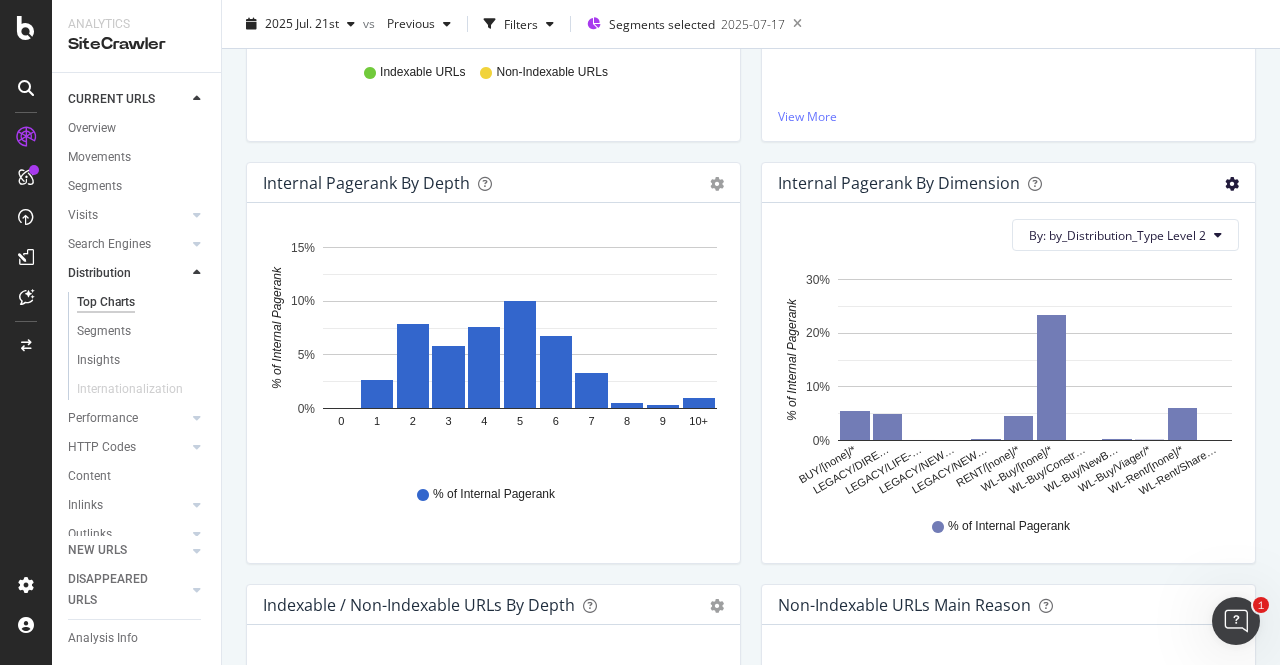 click at bounding box center [1232, 184] 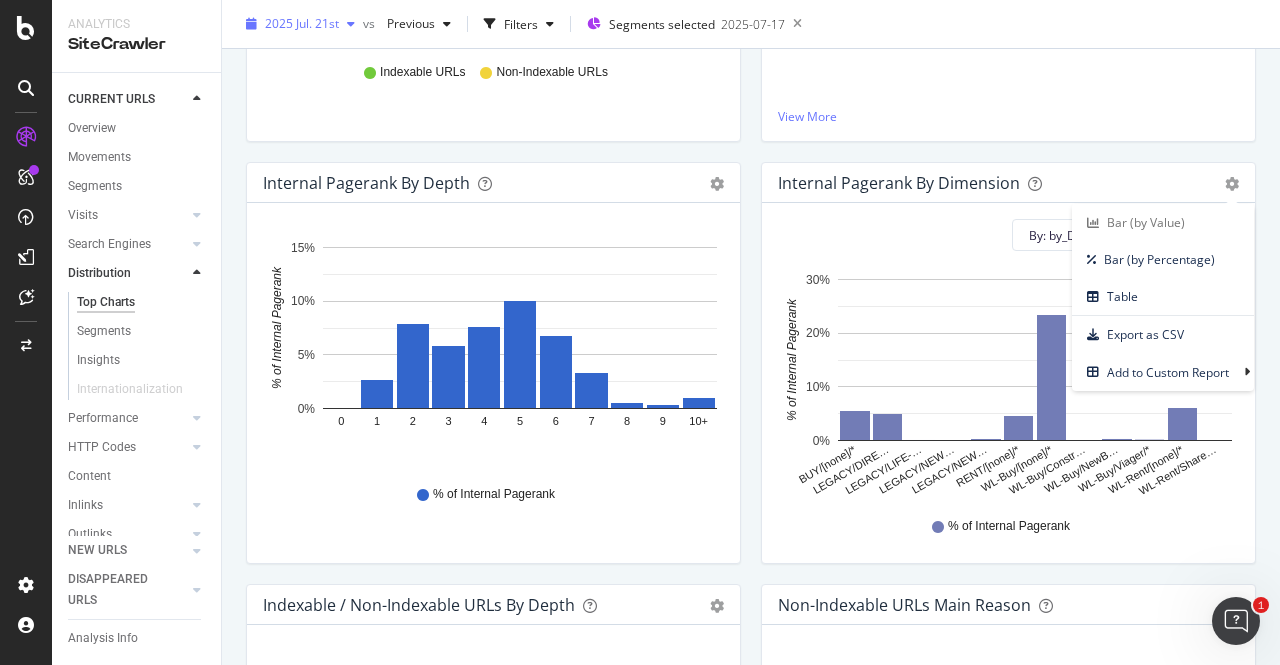 click on "2025 Jul. 21st" at bounding box center [302, 23] 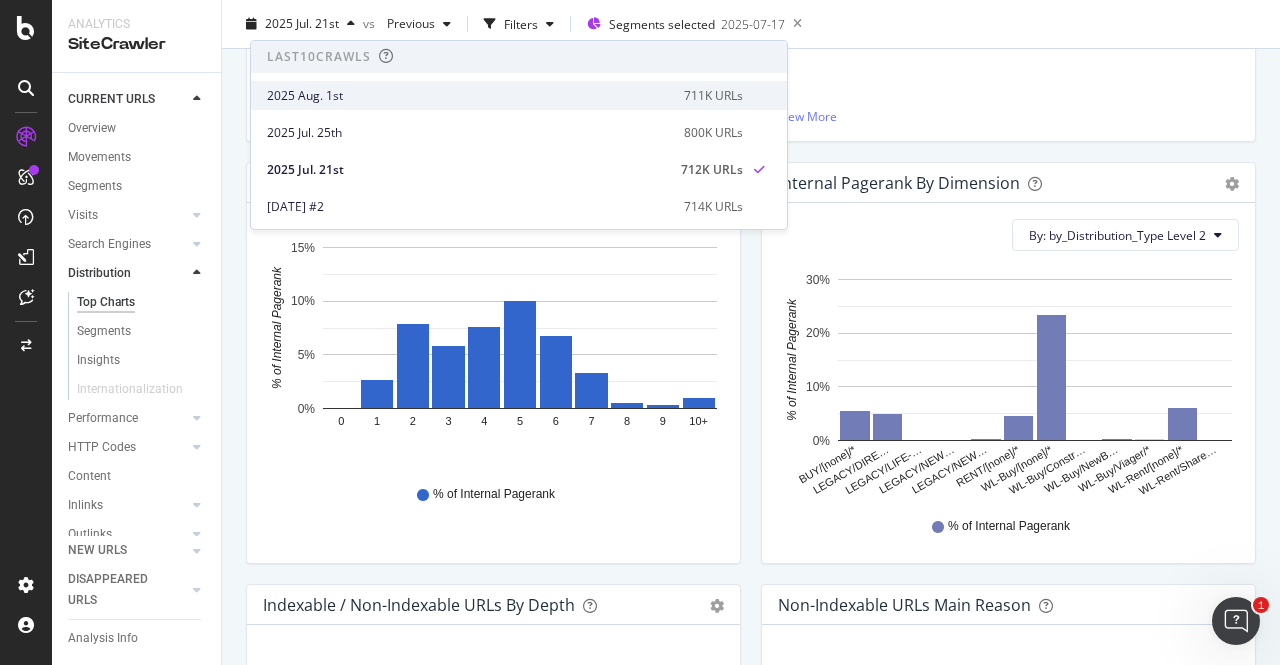 click on "2025 Aug. 1st" at bounding box center [469, 96] 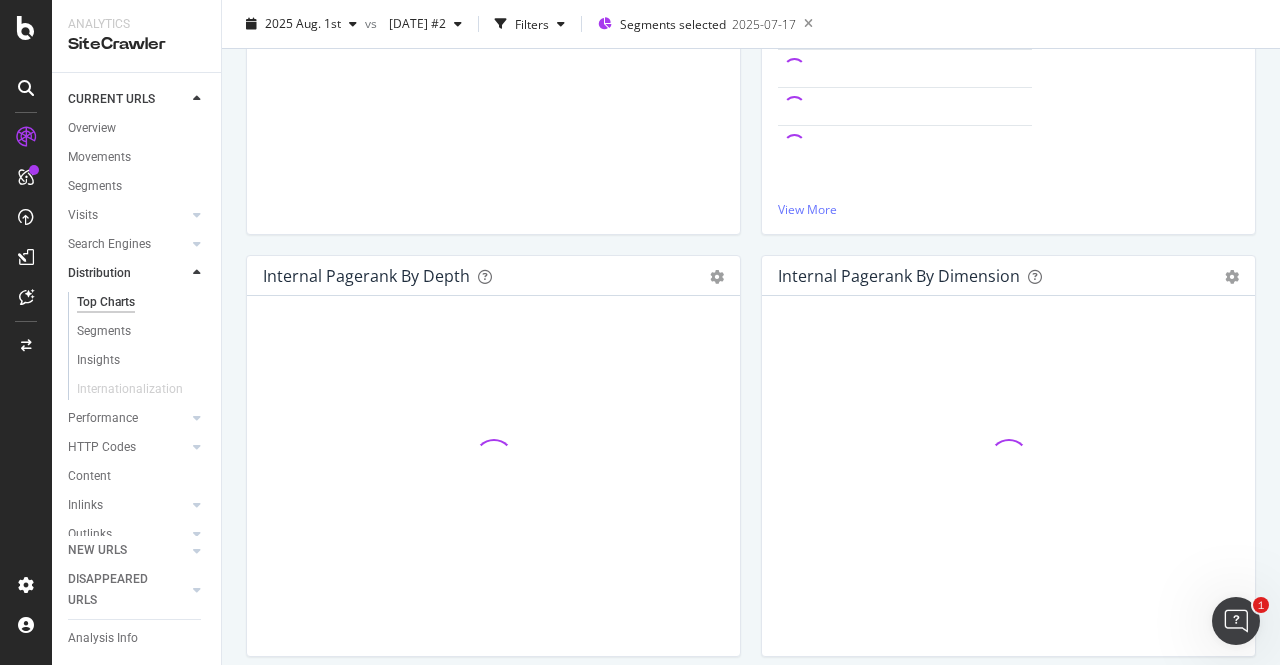 scroll, scrollTop: 444, scrollLeft: 0, axis: vertical 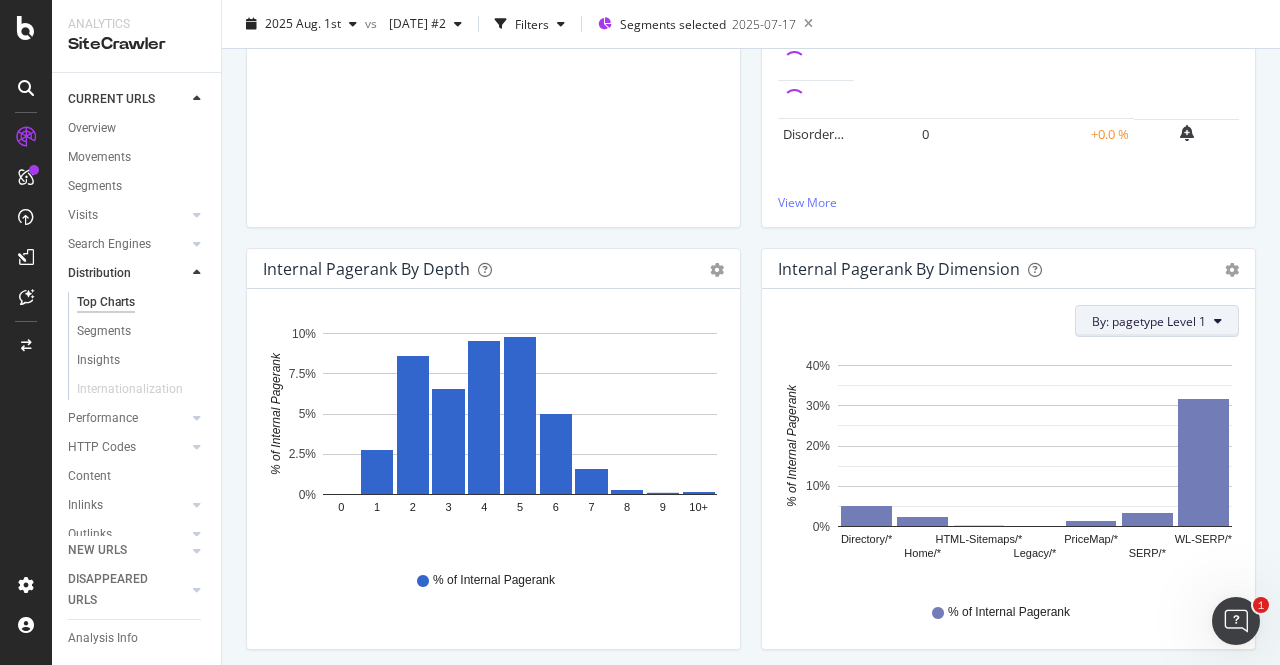 click on "By: pagetype Level 1" at bounding box center [1149, 321] 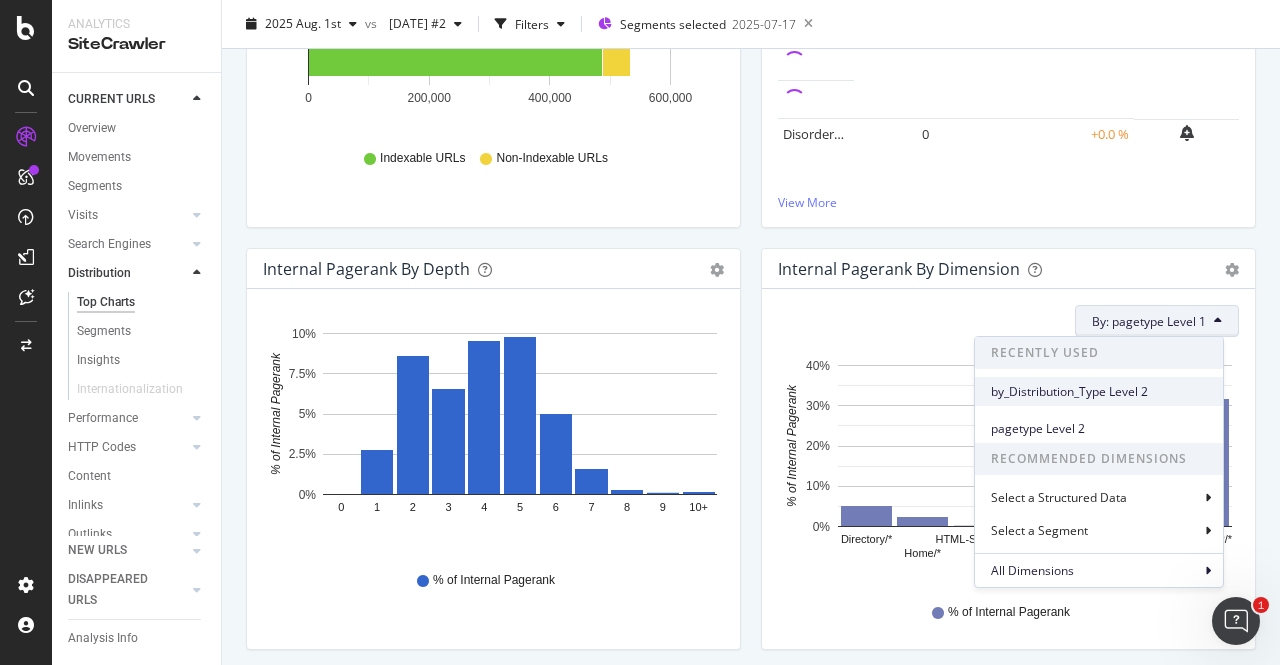 click on "by_Distribution_Type Level 2" at bounding box center (1099, 392) 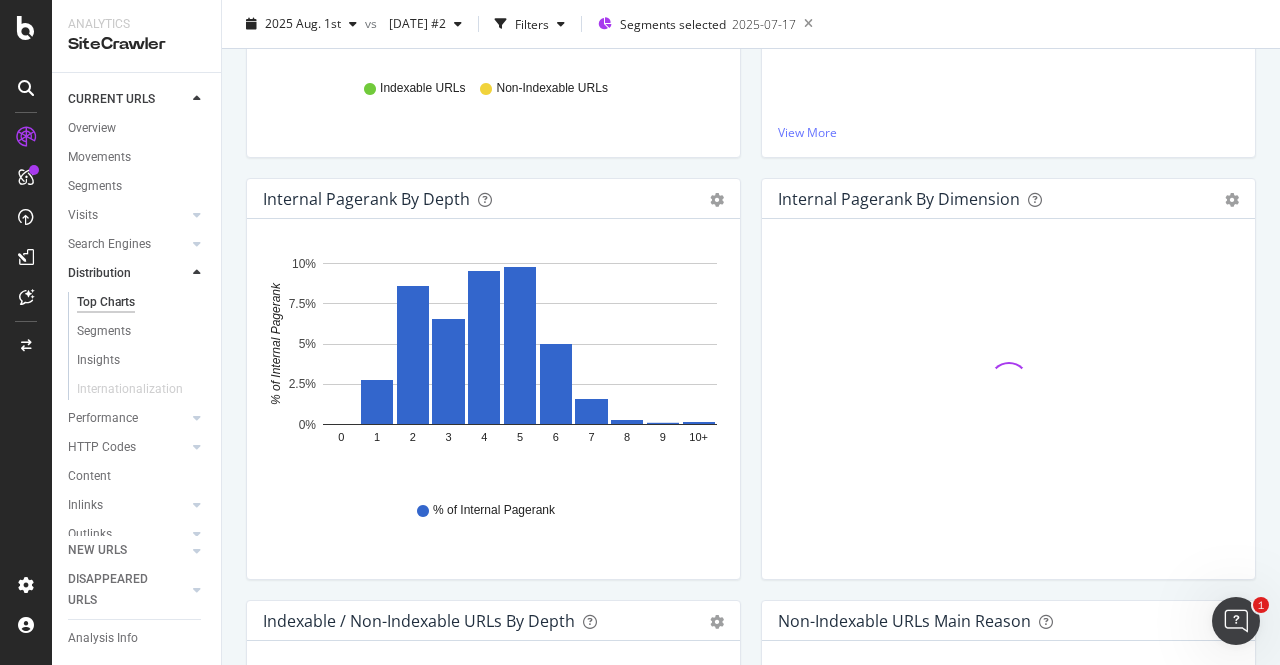 scroll, scrollTop: 518, scrollLeft: 0, axis: vertical 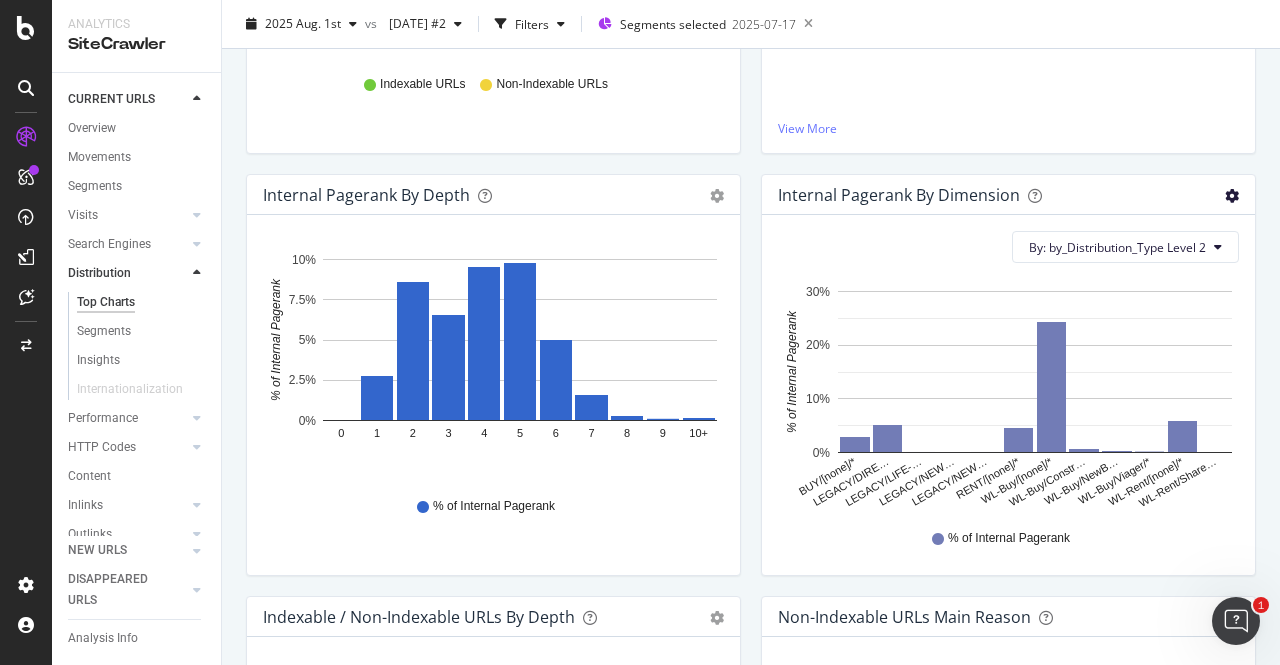click at bounding box center (1232, 196) 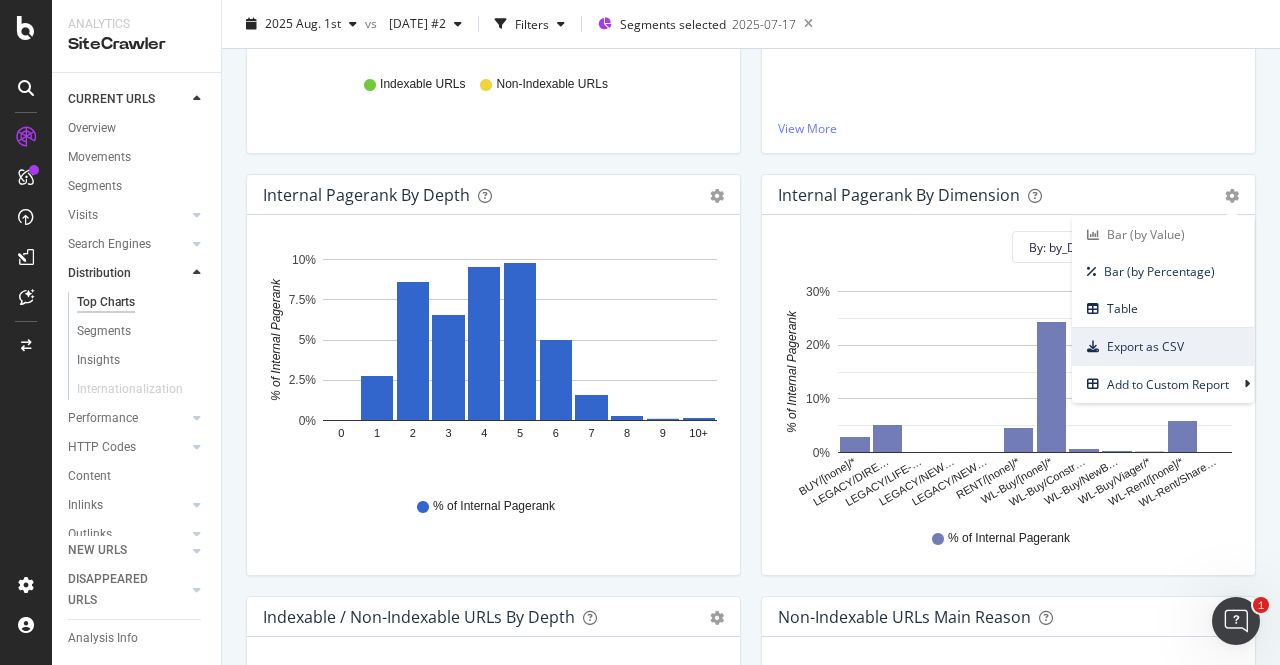 click on "Export as CSV" at bounding box center (1163, 346) 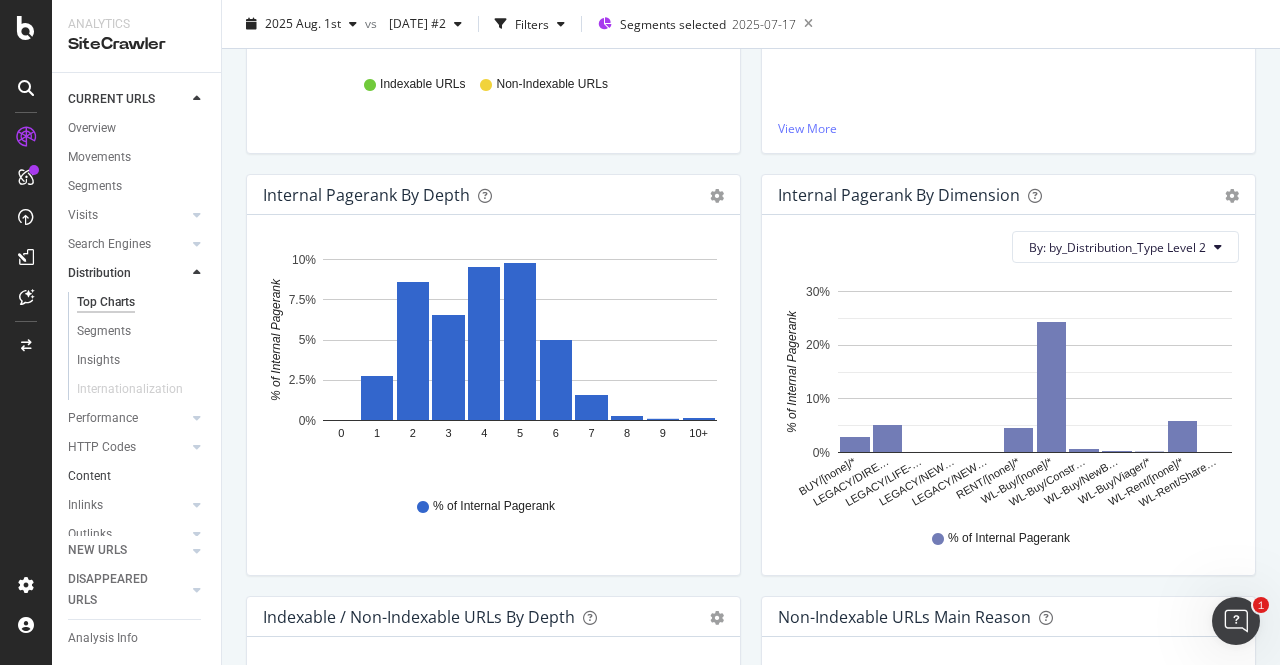 scroll, scrollTop: 142, scrollLeft: 0, axis: vertical 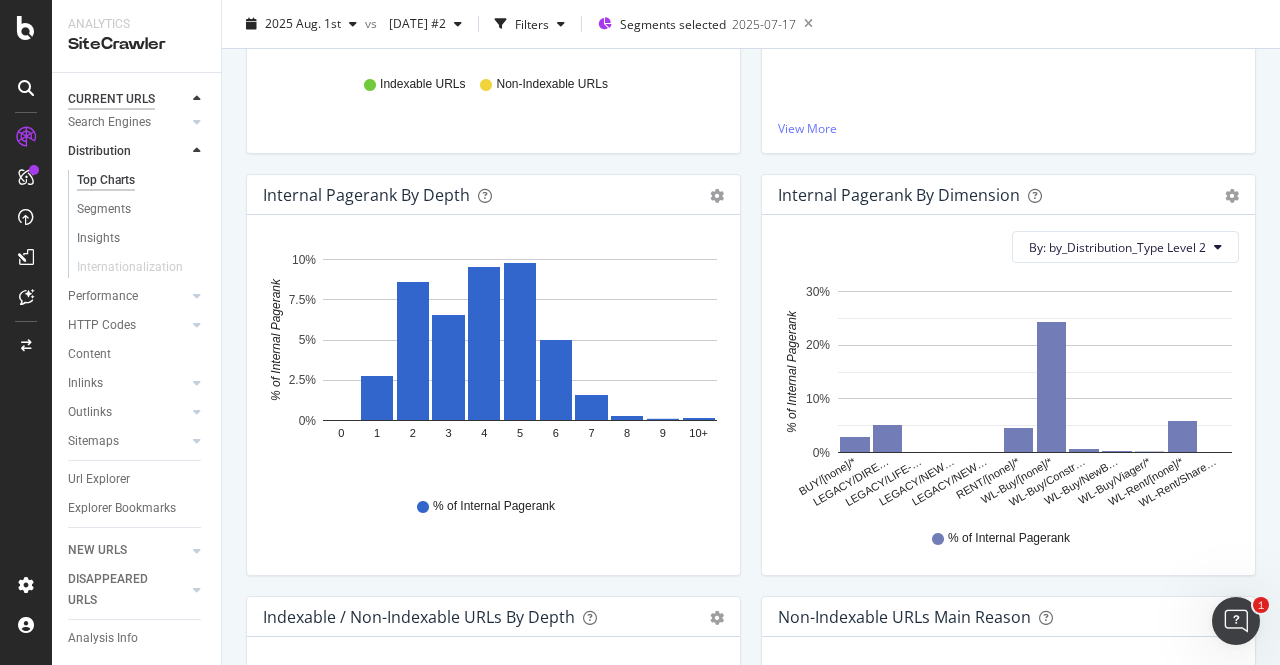 click on "CURRENT URLS" at bounding box center (111, 99) 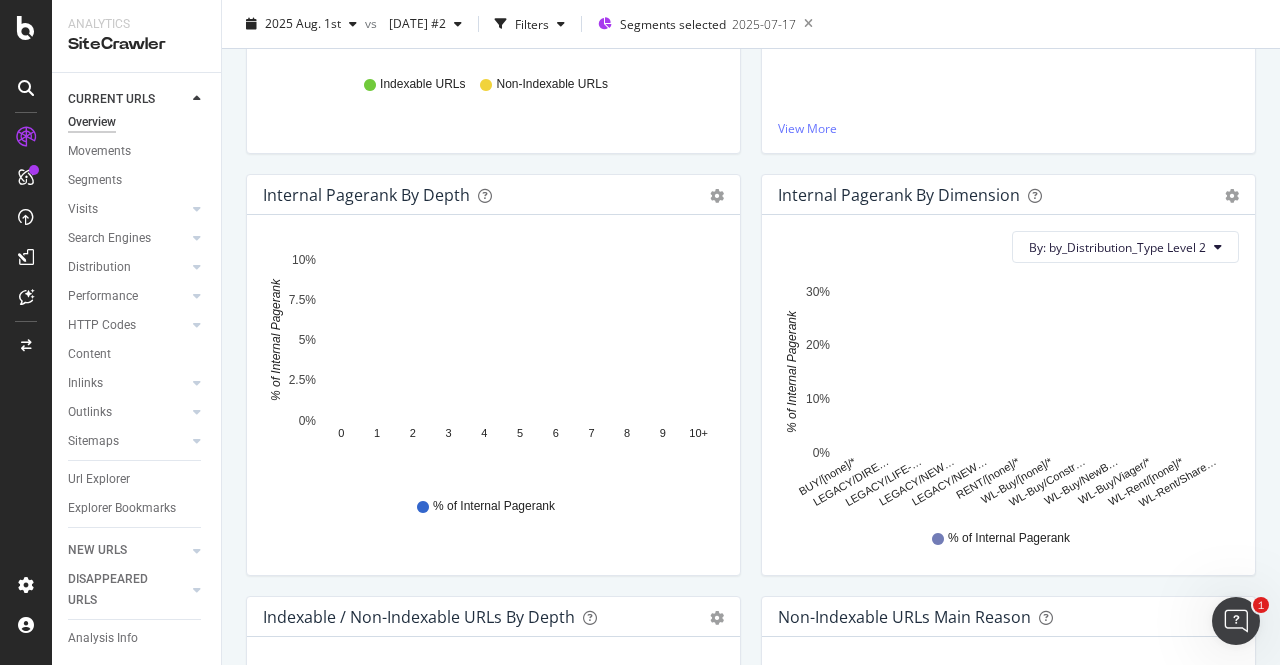 scroll, scrollTop: 26, scrollLeft: 0, axis: vertical 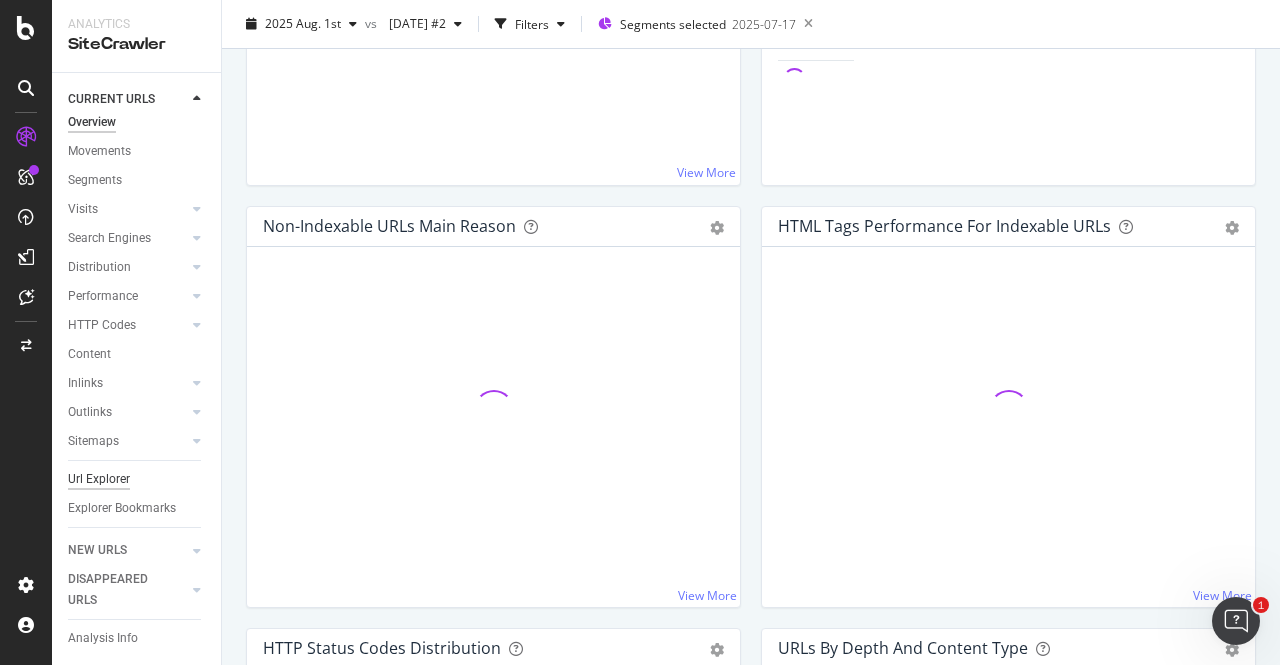 click on "Url Explorer" at bounding box center (99, 479) 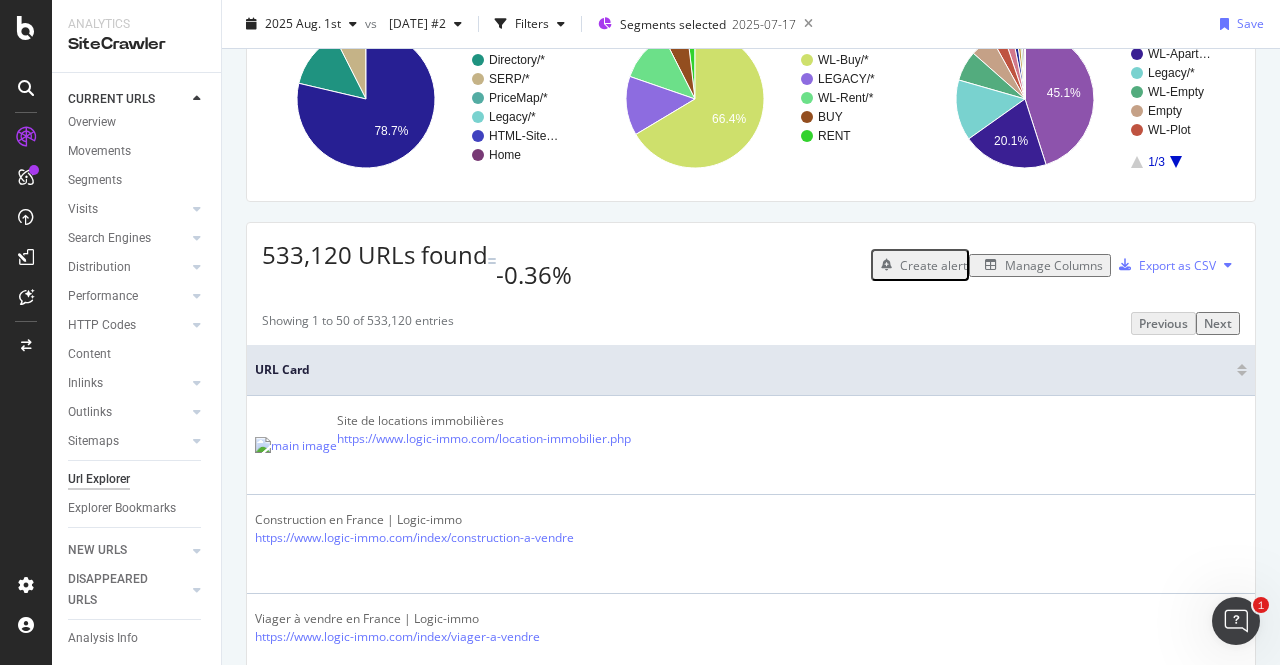 scroll, scrollTop: 161, scrollLeft: 0, axis: vertical 